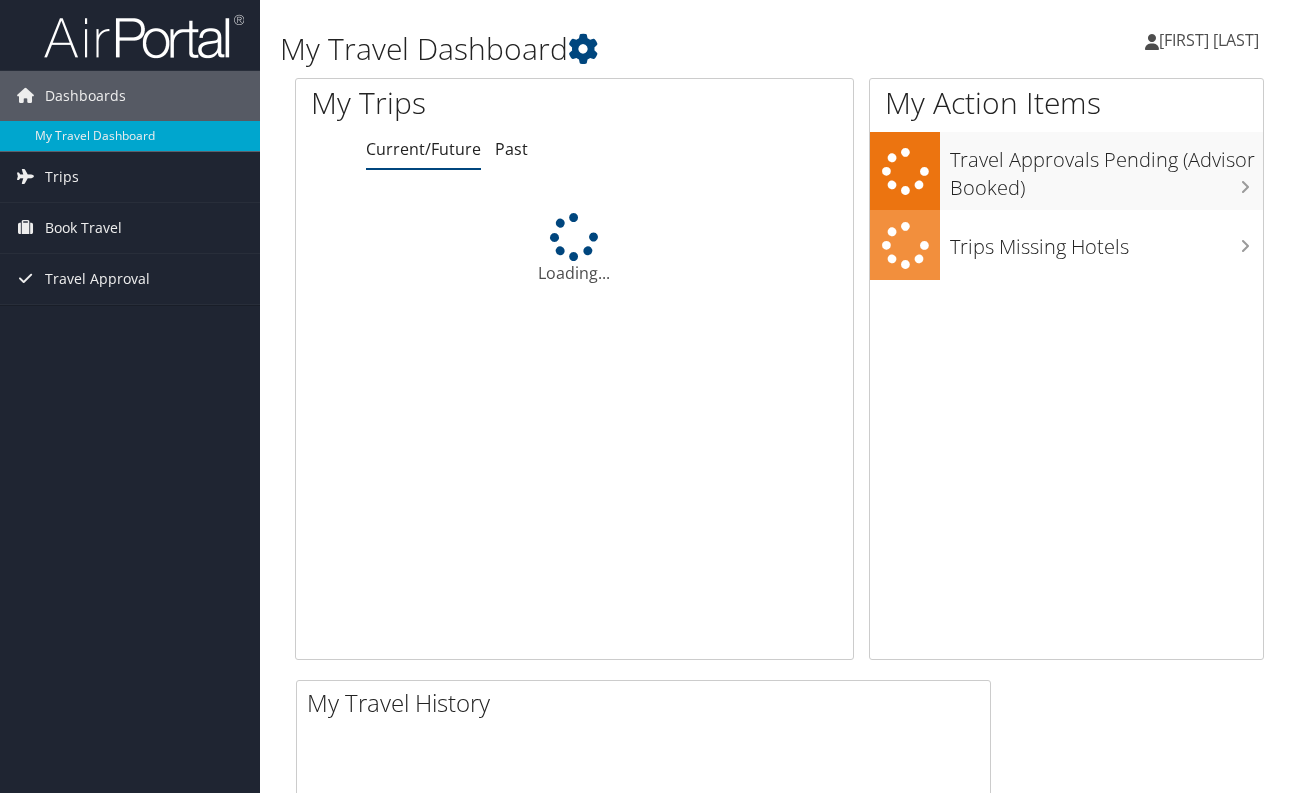 scroll, scrollTop: 0, scrollLeft: 0, axis: both 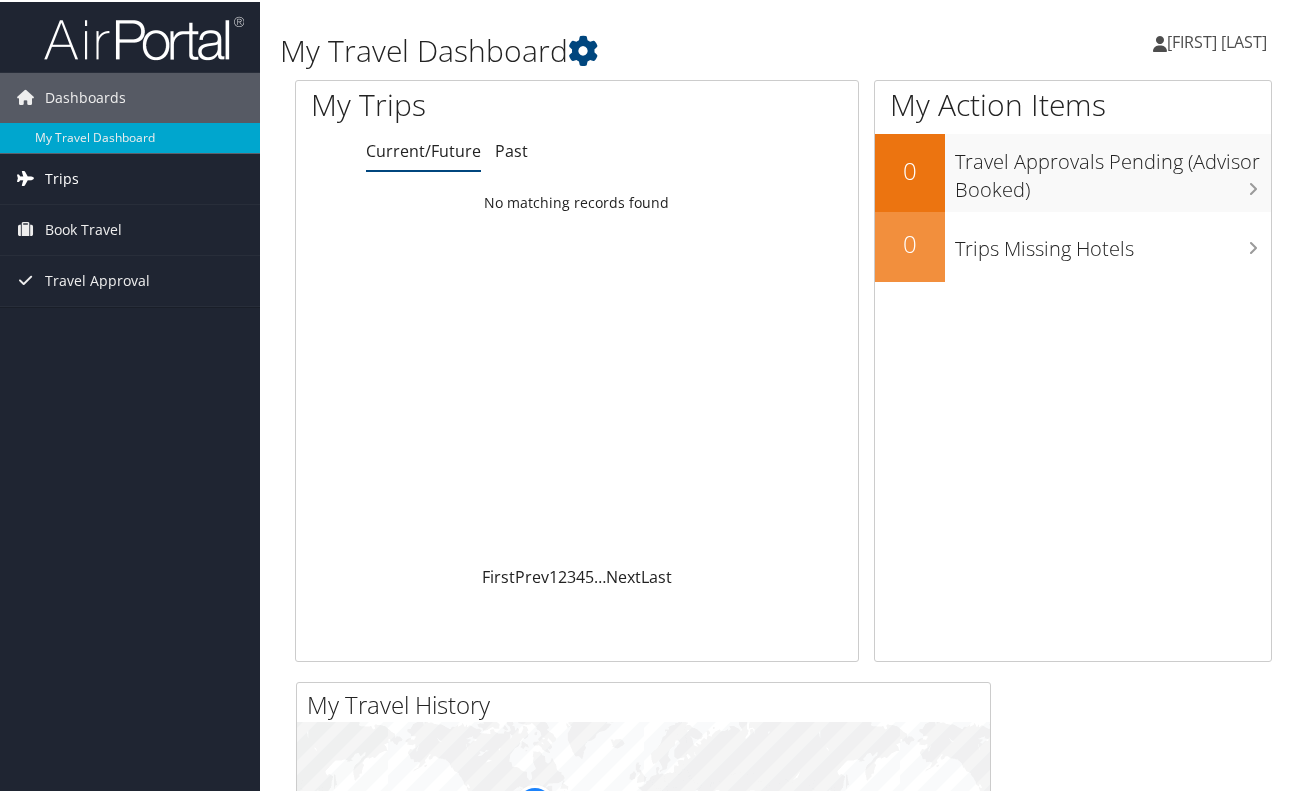 click on "Trips" at bounding box center [62, 177] 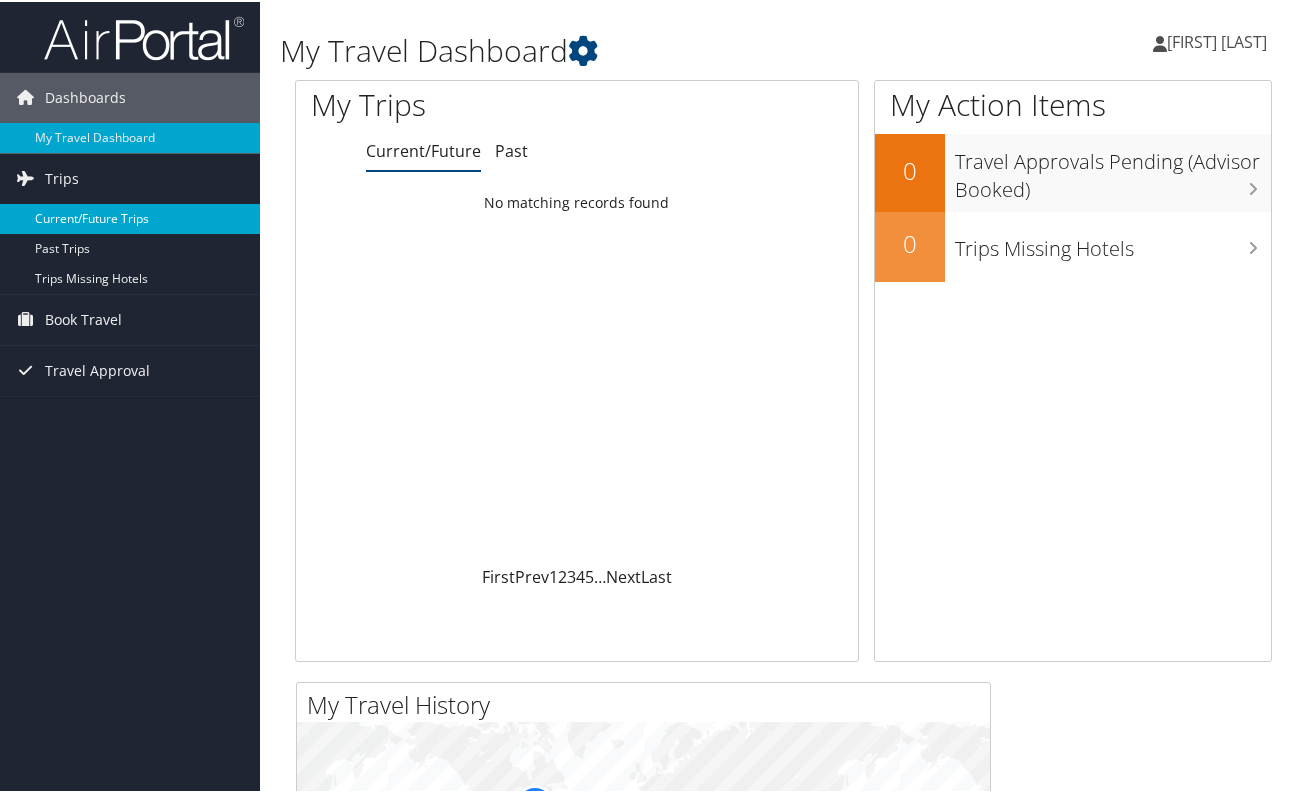 click on "Current/Future Trips" at bounding box center [130, 217] 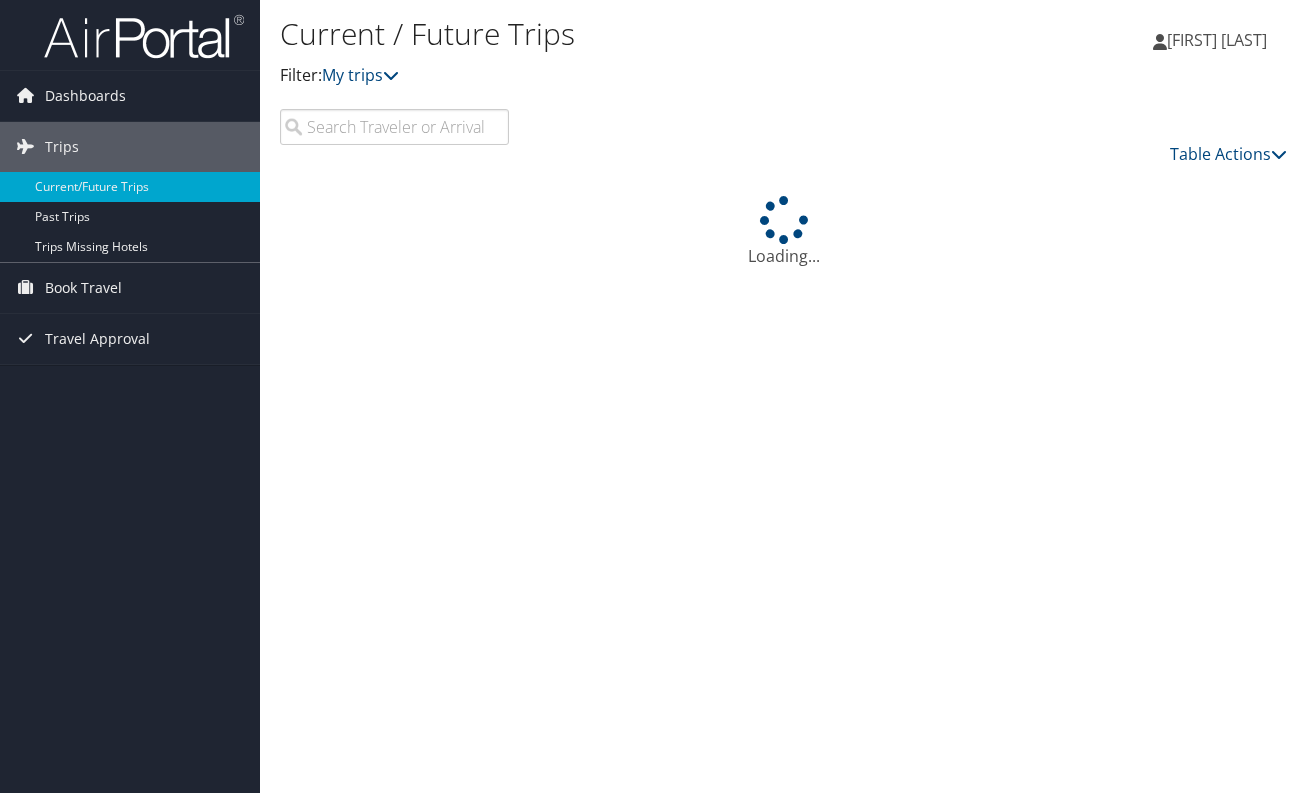 scroll, scrollTop: 0, scrollLeft: 0, axis: both 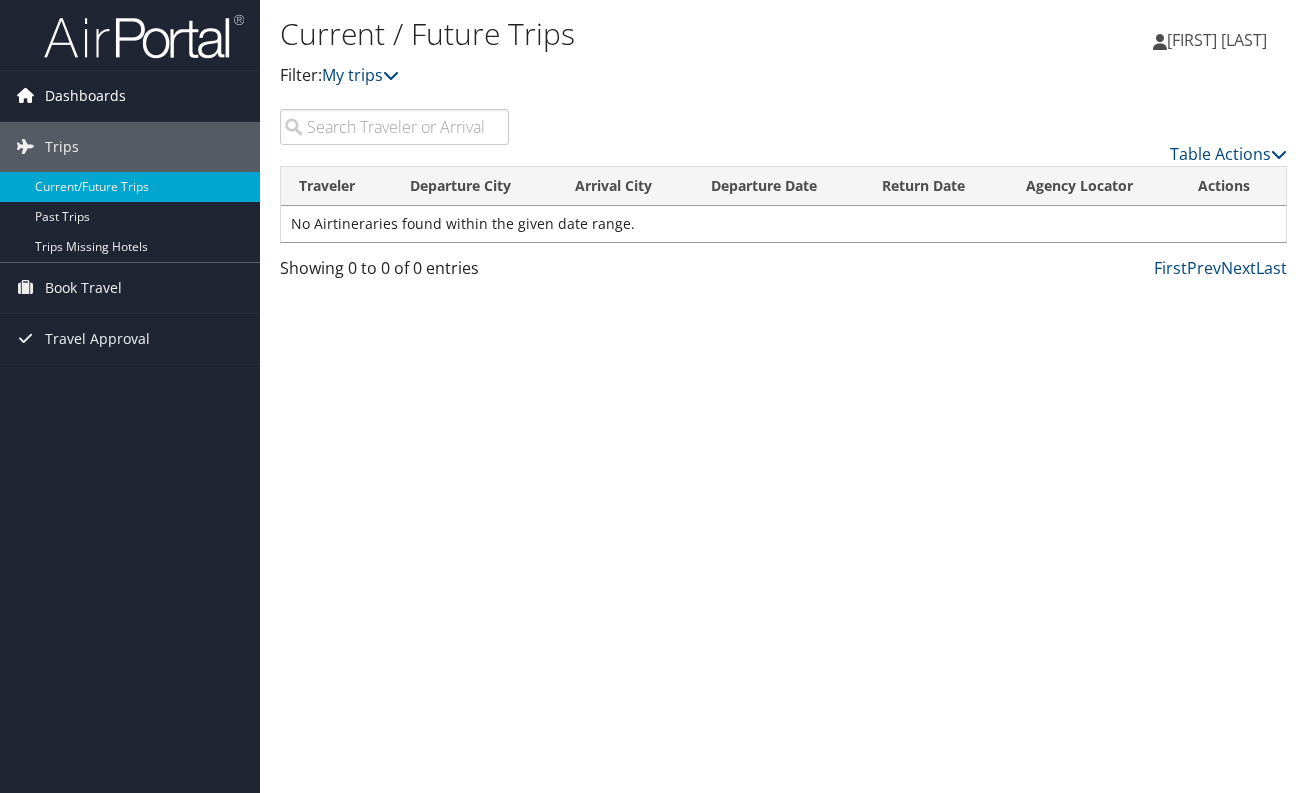 click on "Dashboards" at bounding box center (85, 96) 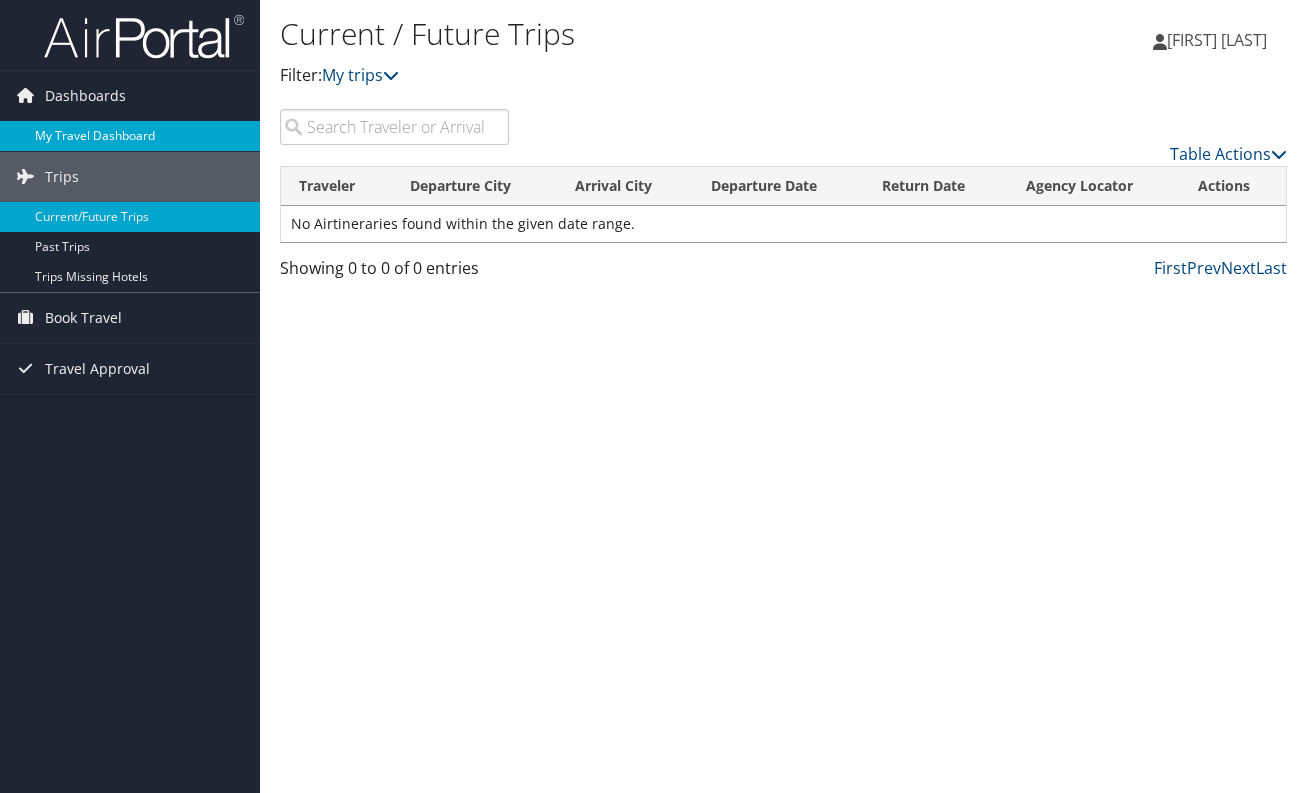 click on "My Travel Dashboard" at bounding box center [130, 136] 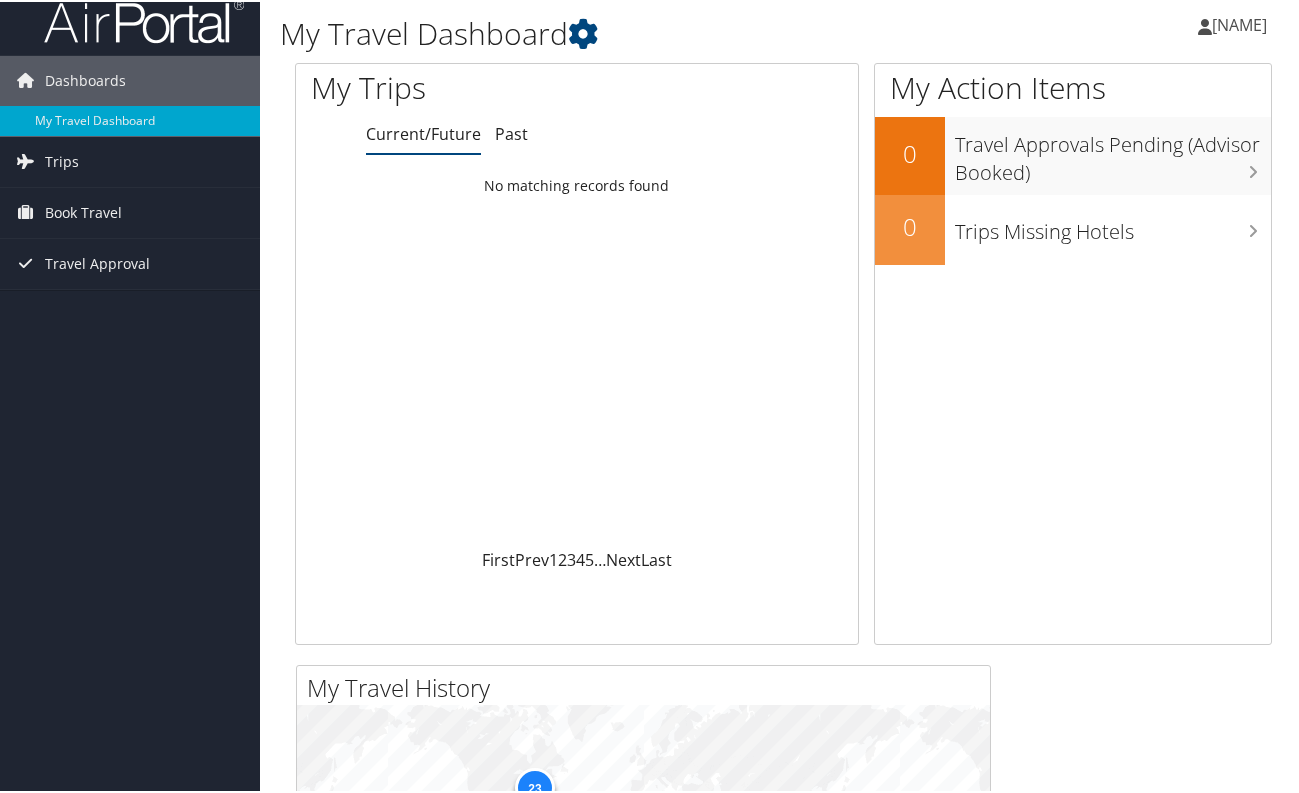 scroll, scrollTop: 0, scrollLeft: 0, axis: both 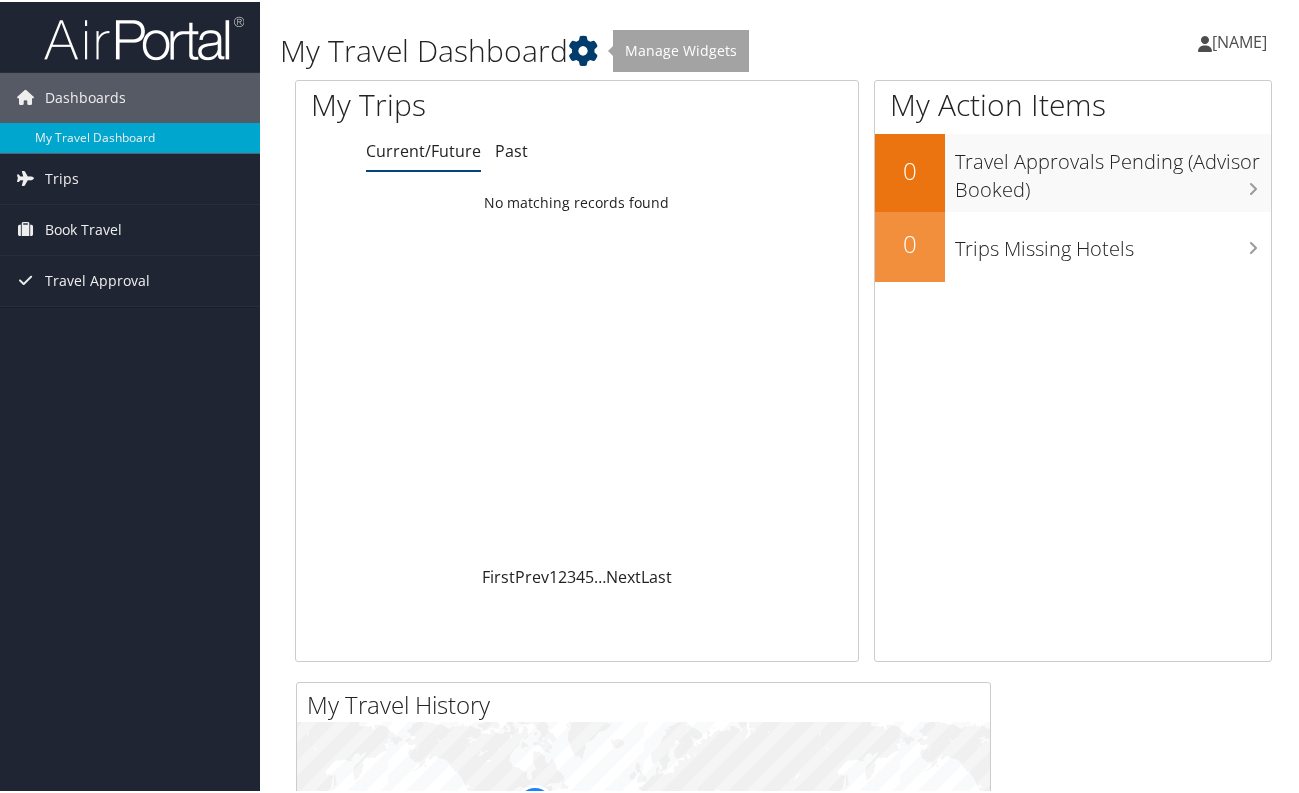 click at bounding box center [583, 49] 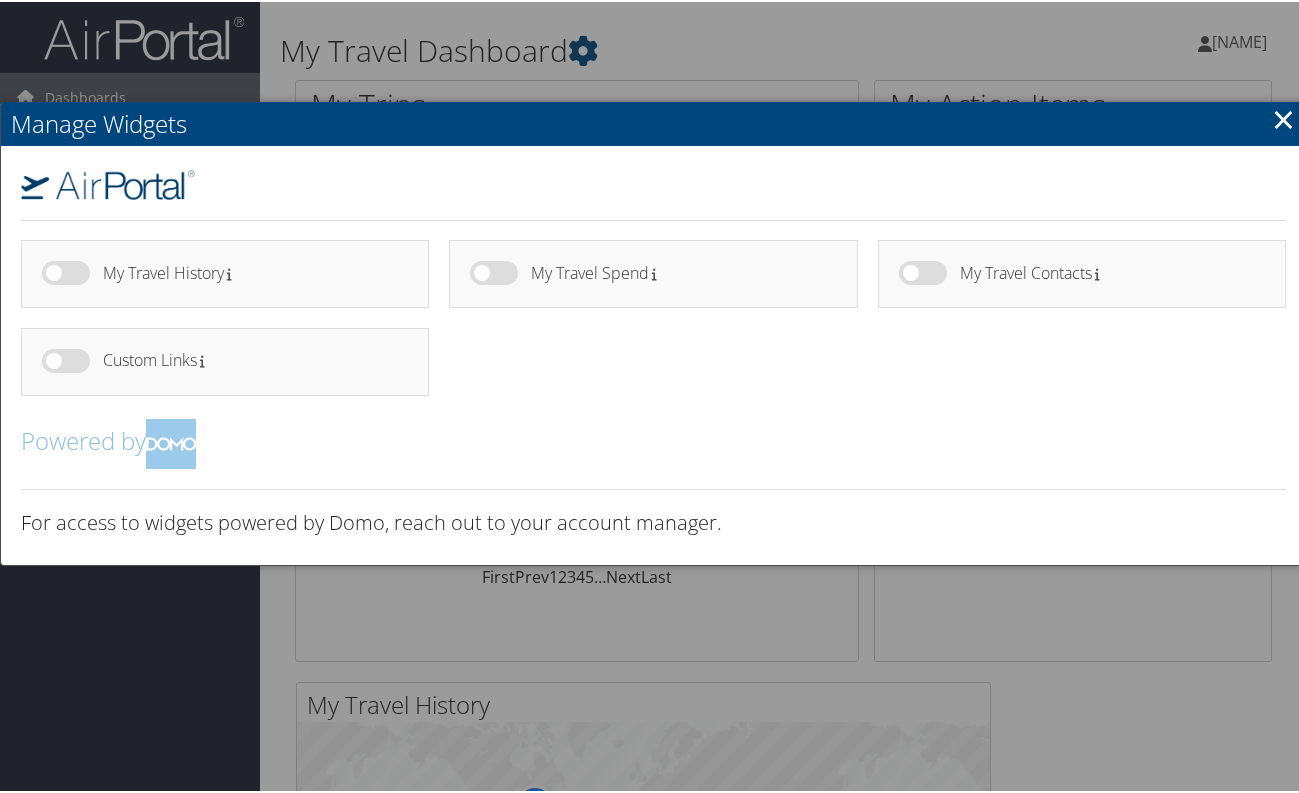 click at bounding box center [653, 396] 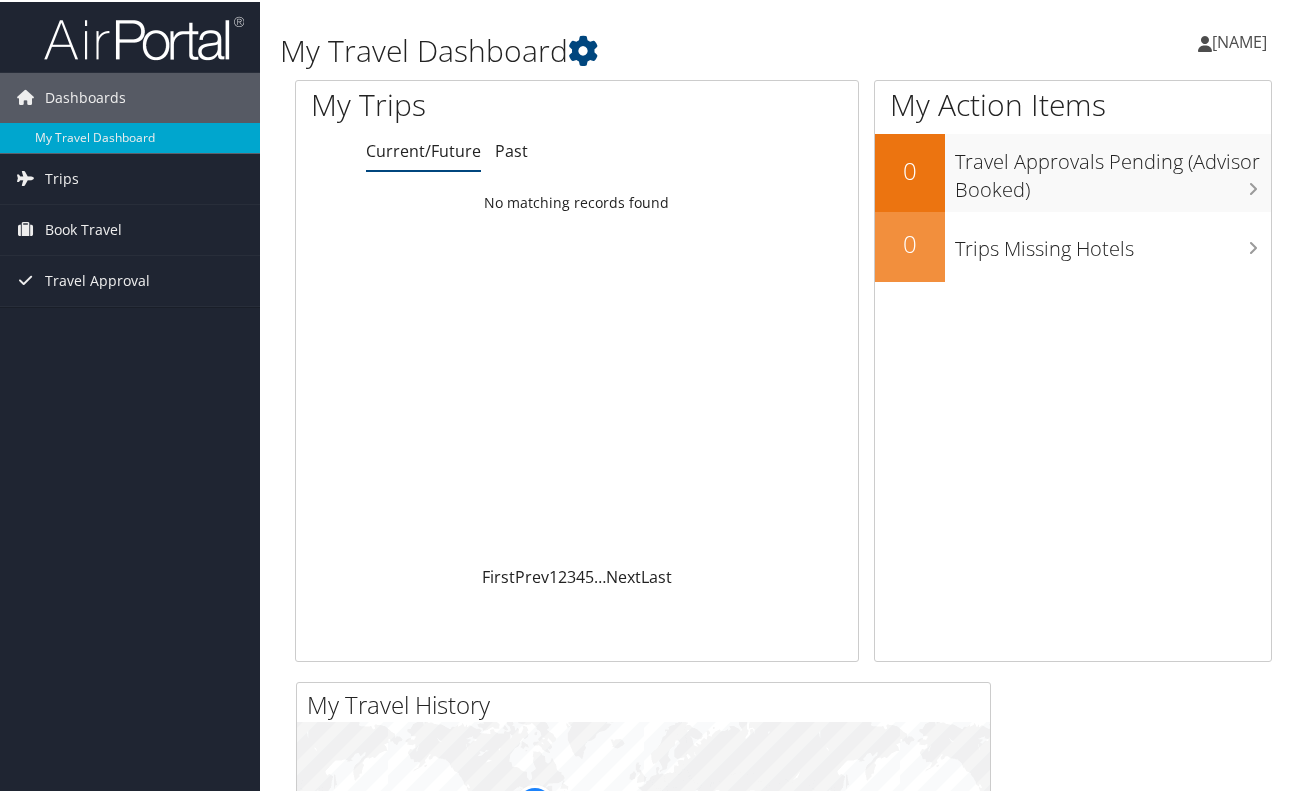 click on "Loading... No matching records found" at bounding box center [577, 373] 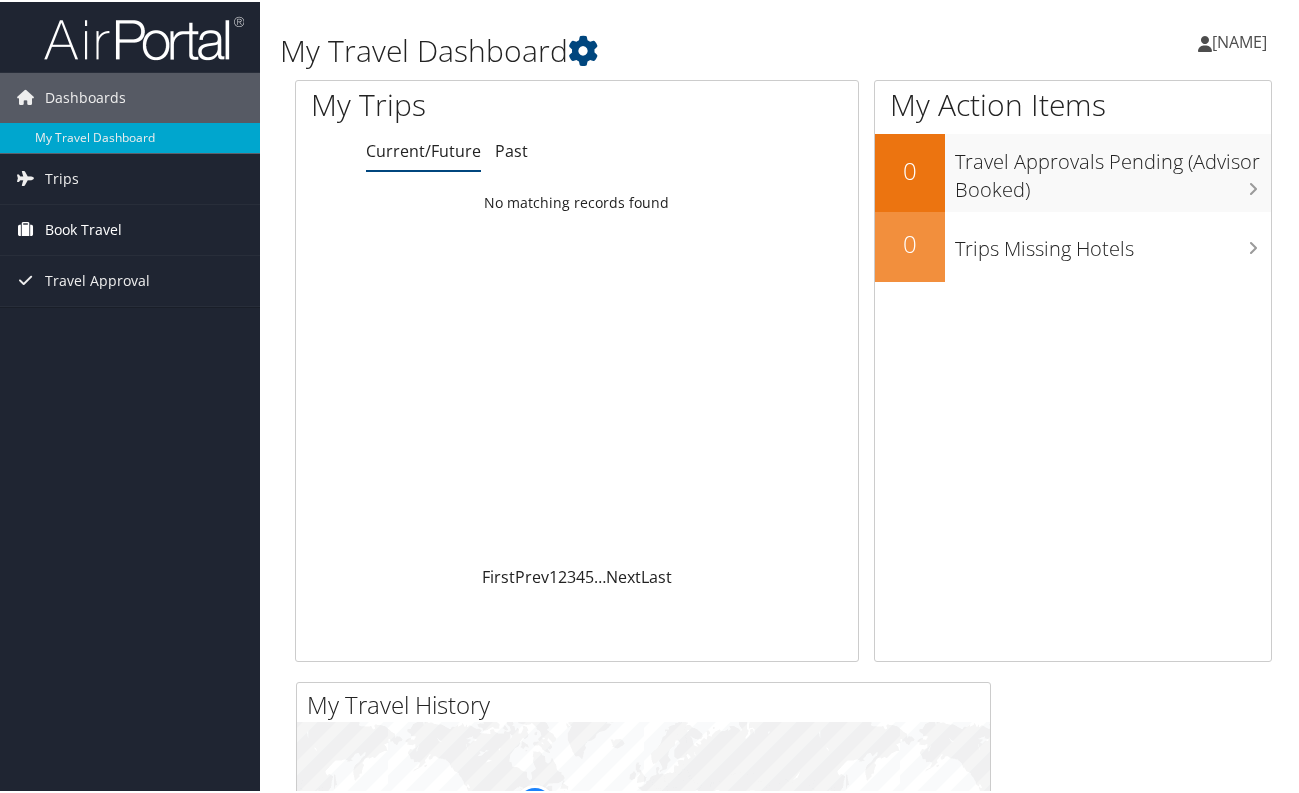click on "Book Travel" at bounding box center (83, 228) 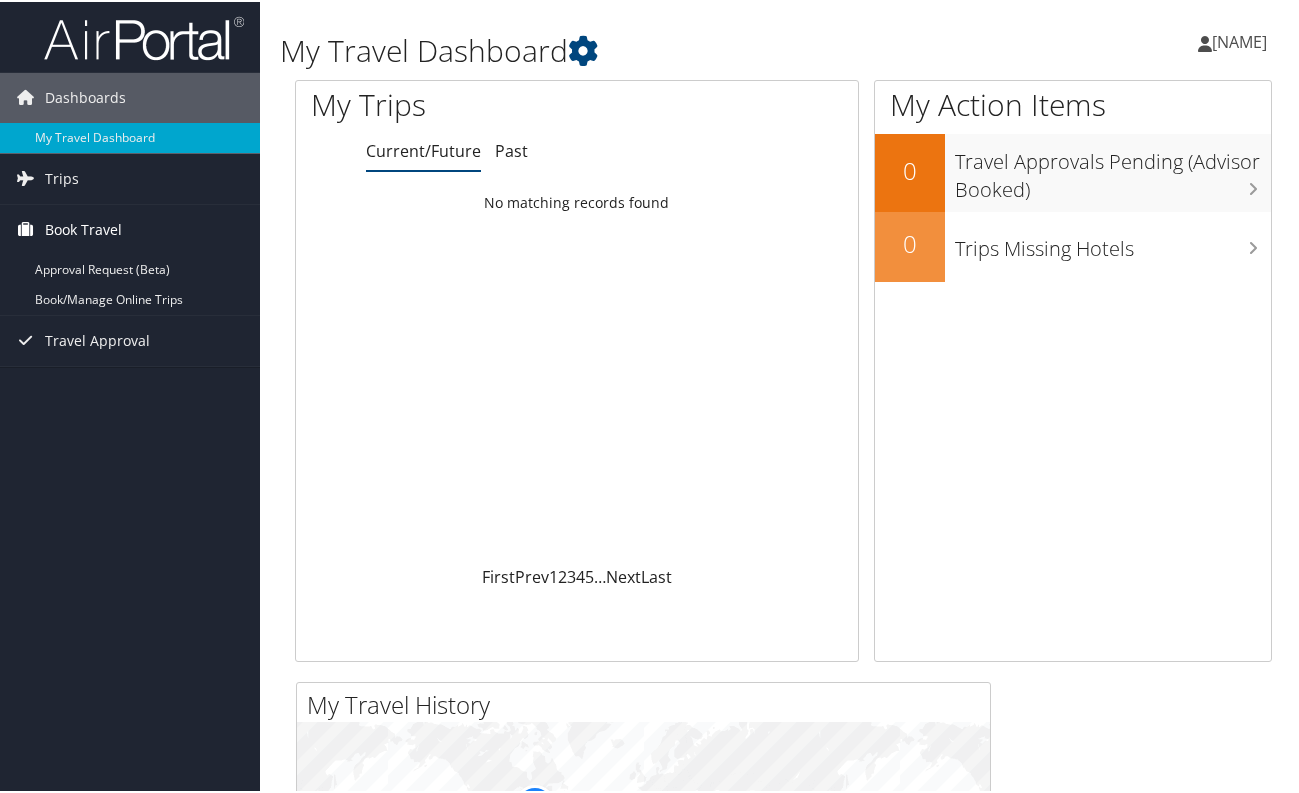 click on "Book Travel" at bounding box center (83, 228) 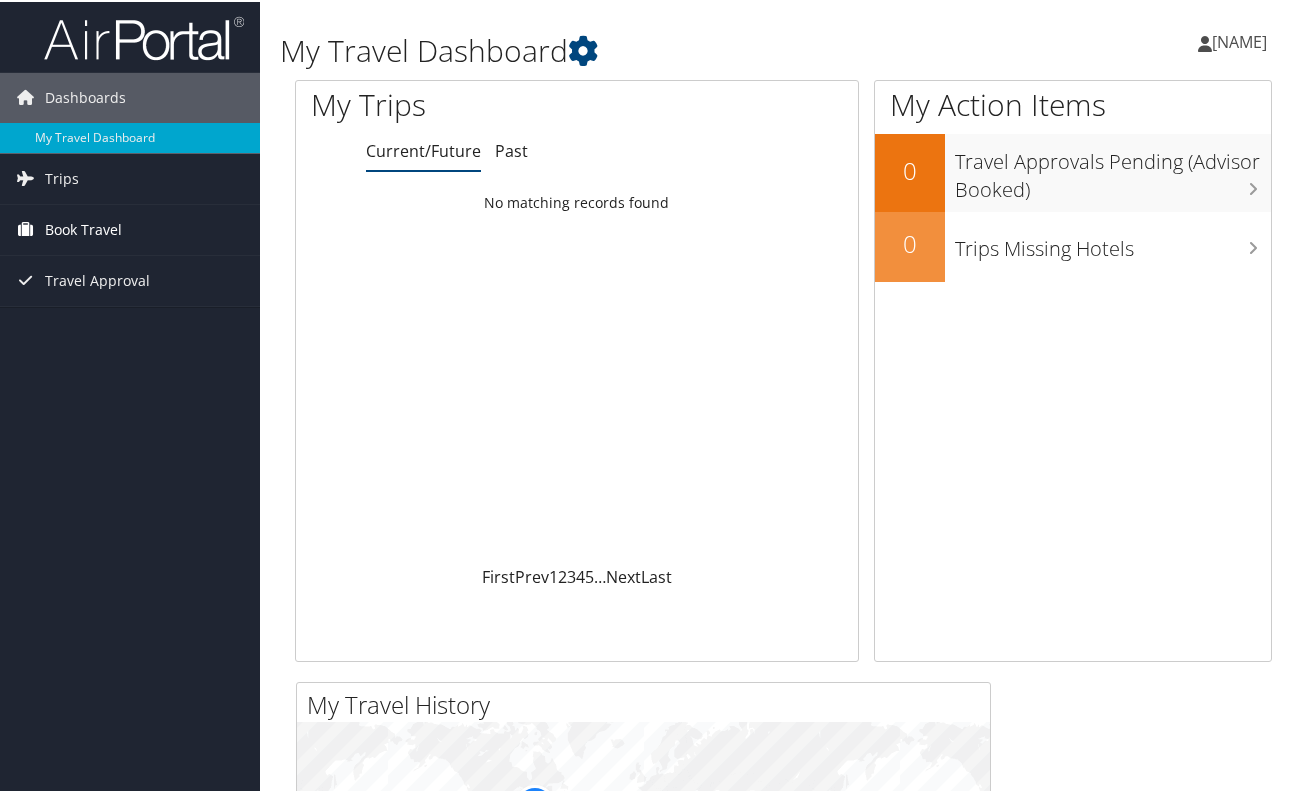 click on "Book Travel" at bounding box center [83, 228] 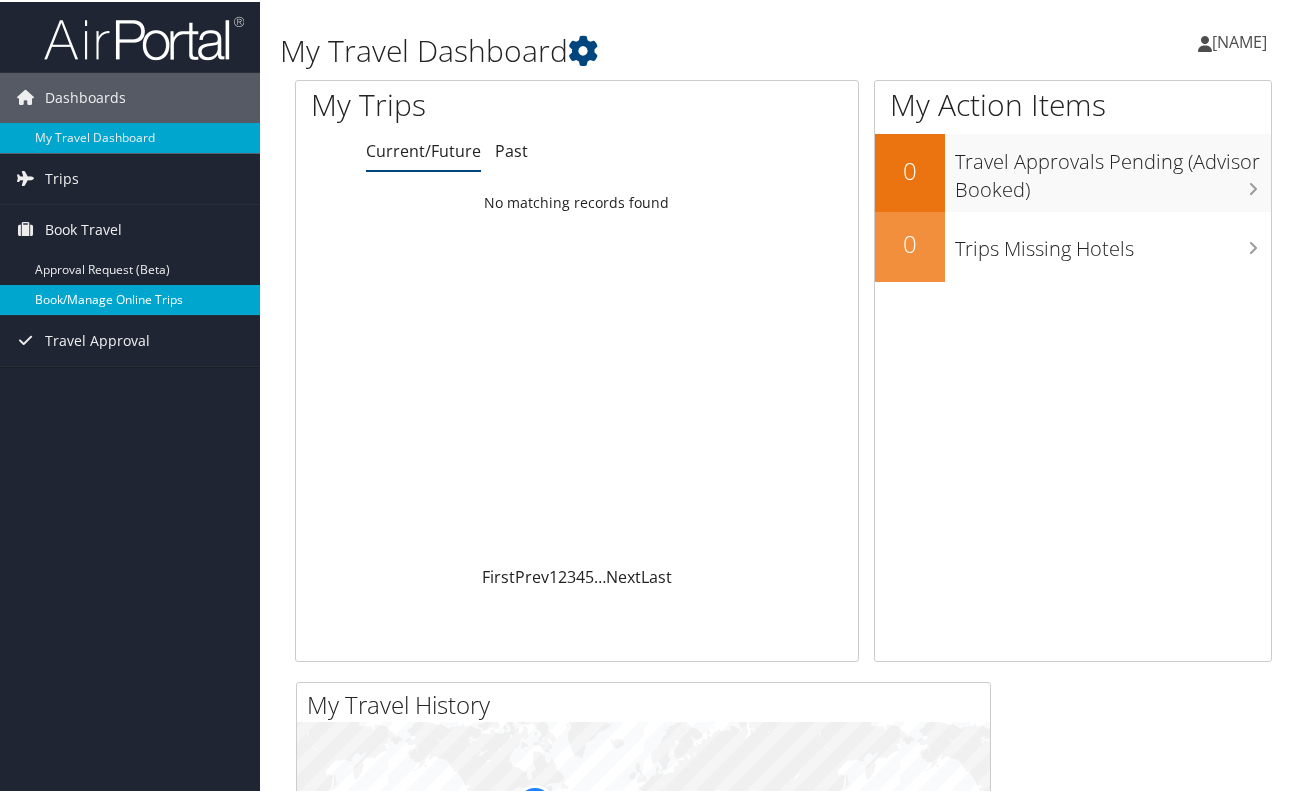 click on "Book/Manage Online Trips" at bounding box center (130, 298) 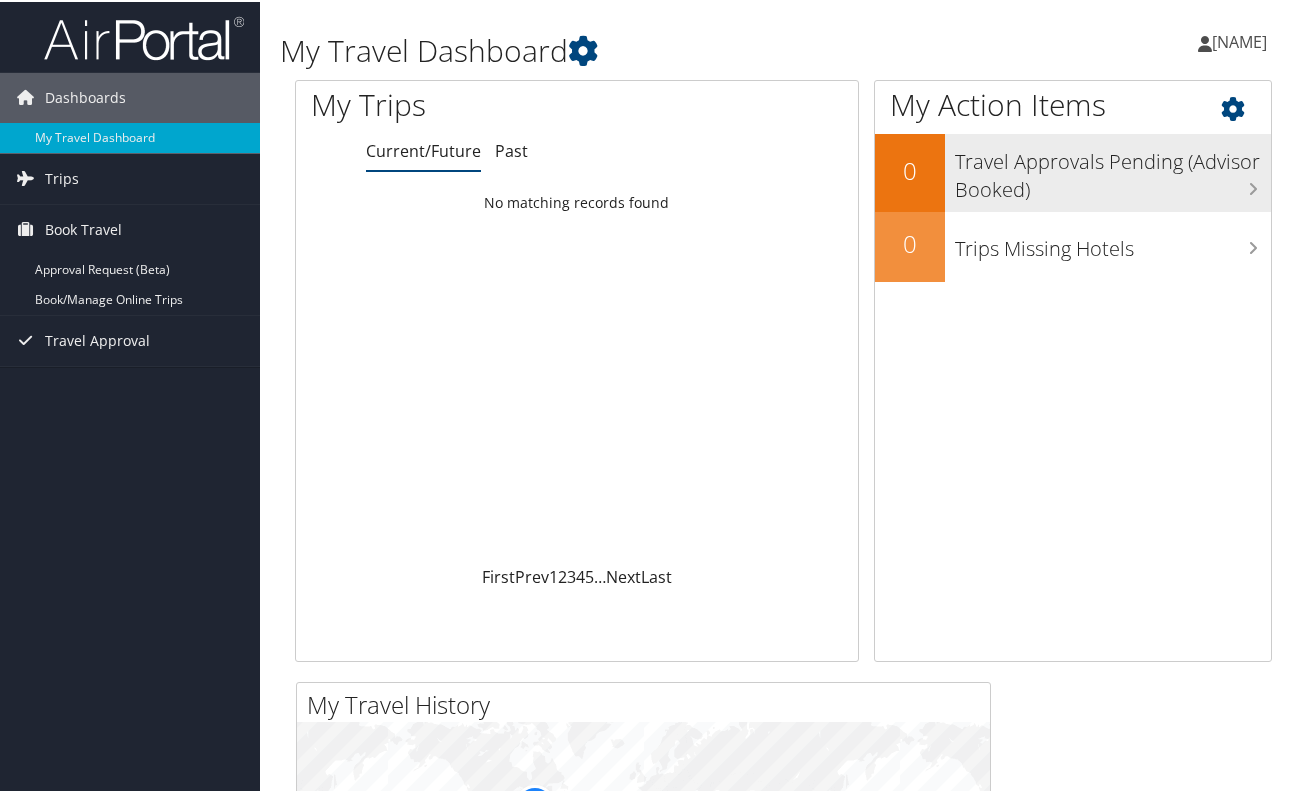 click on "0" at bounding box center (910, 169) 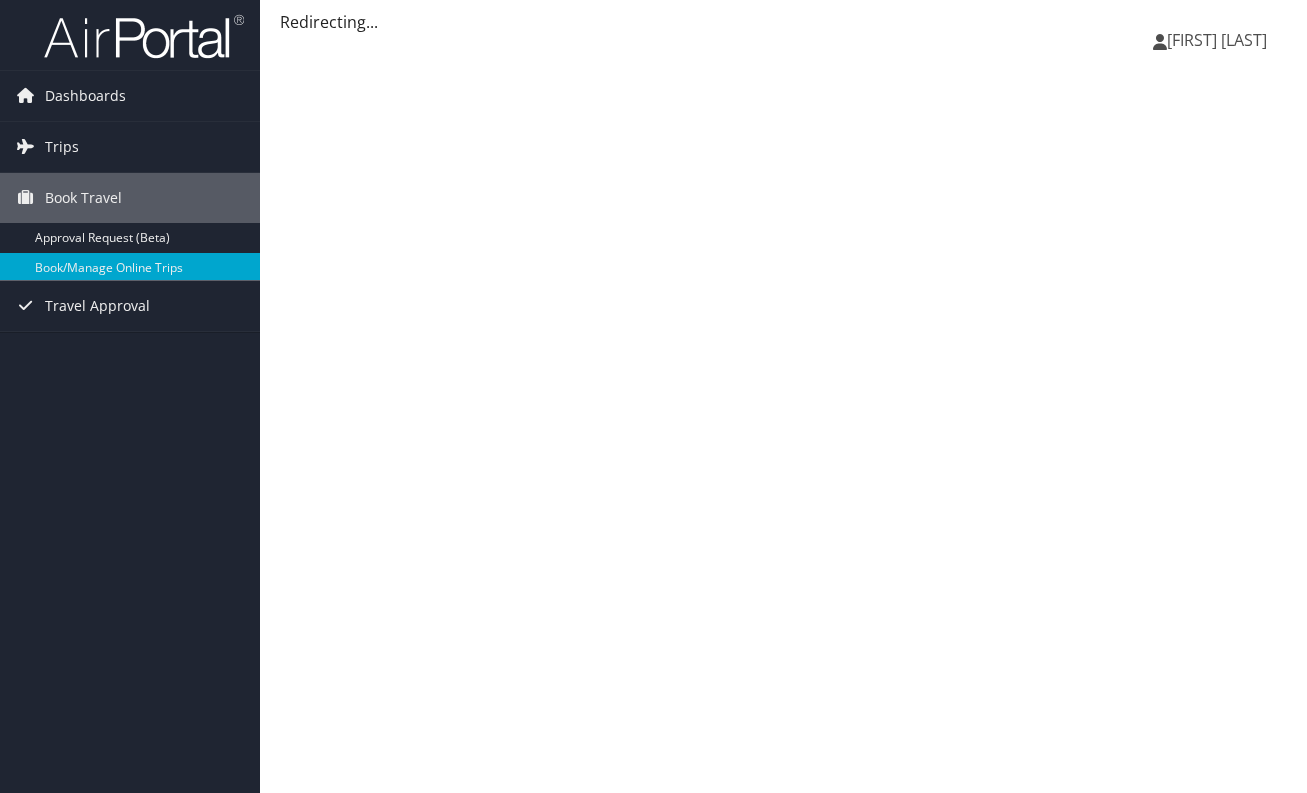 scroll, scrollTop: 0, scrollLeft: 0, axis: both 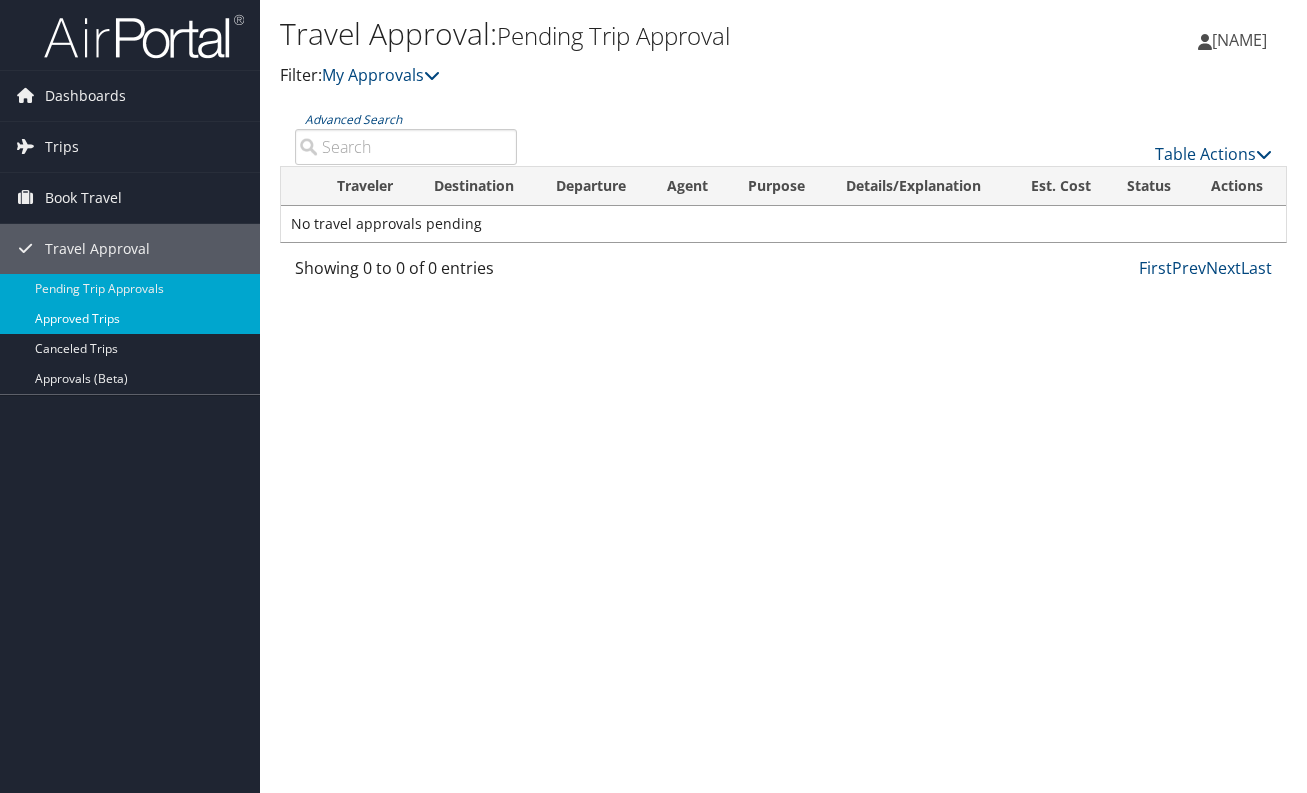 click on "Approved Trips" at bounding box center (130, 319) 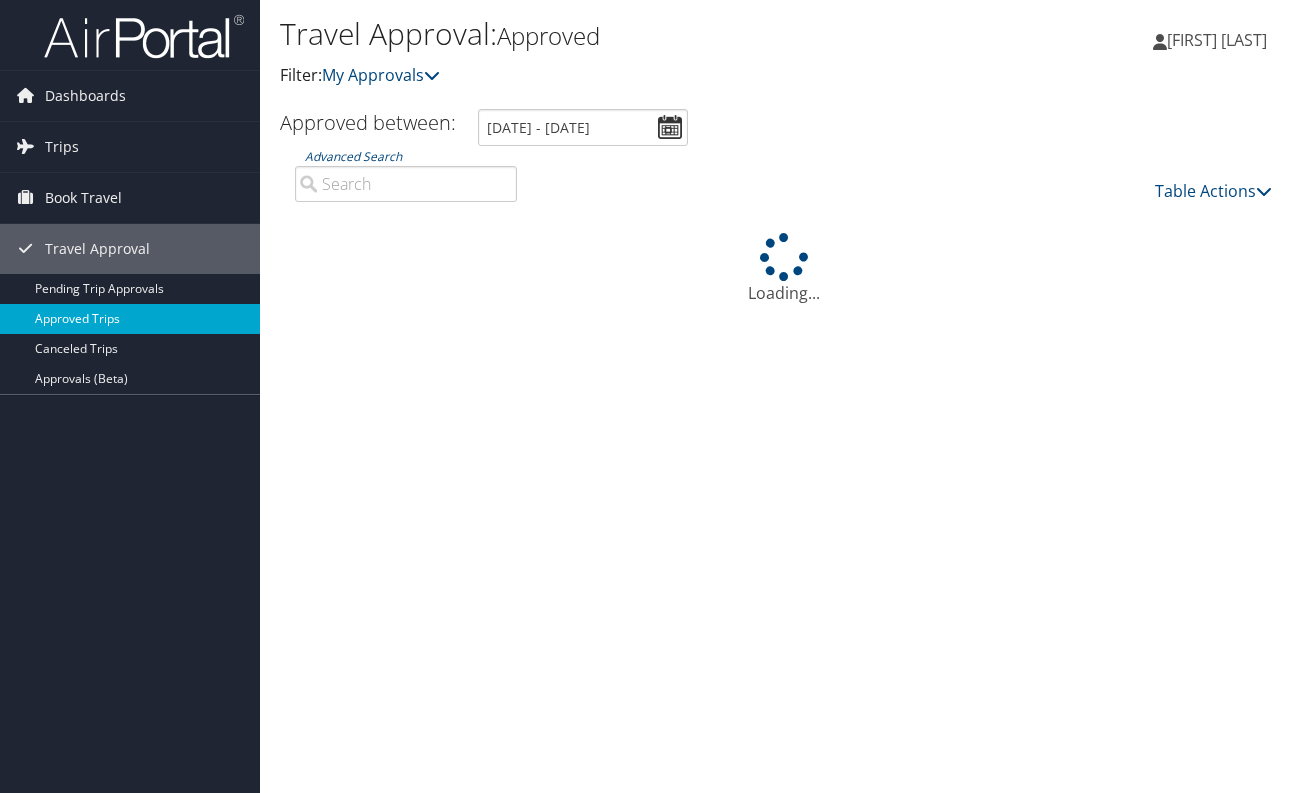 scroll, scrollTop: 0, scrollLeft: 0, axis: both 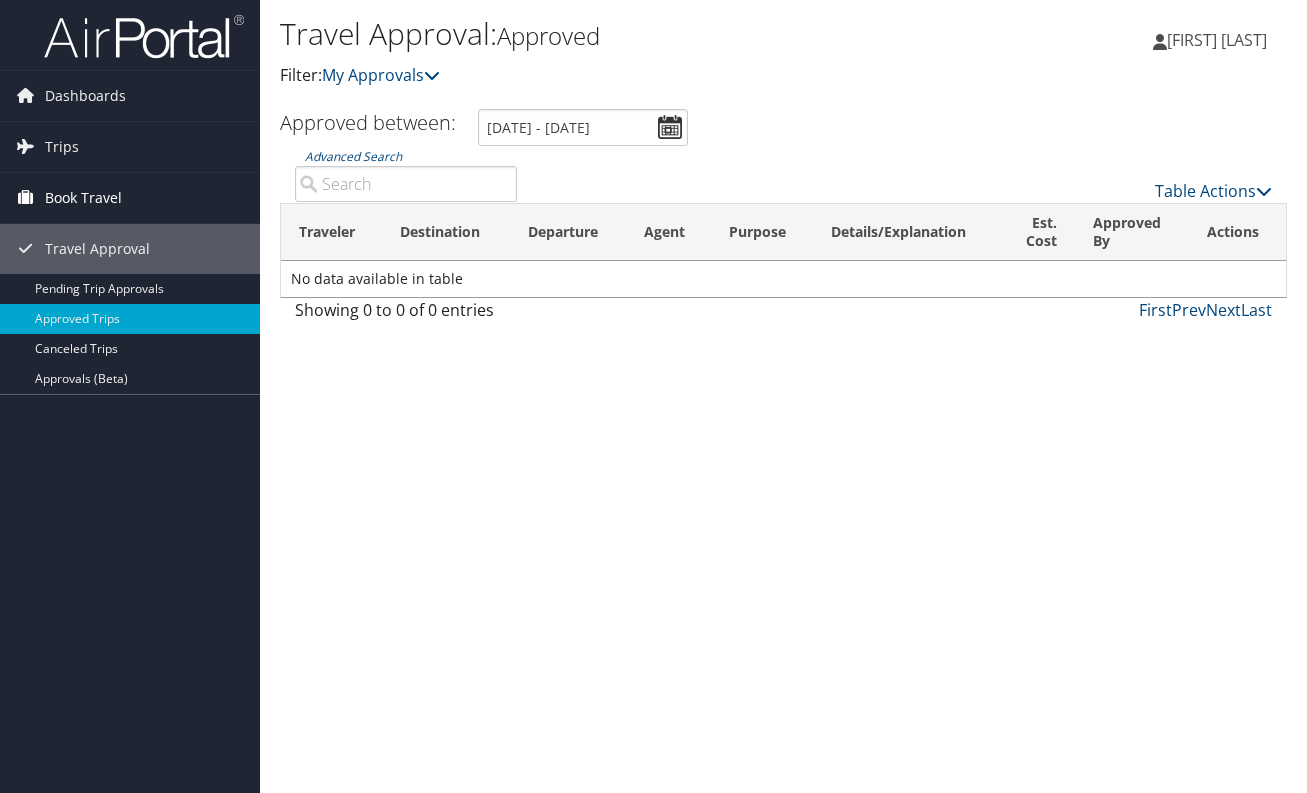 click on "Book Travel" at bounding box center (83, 198) 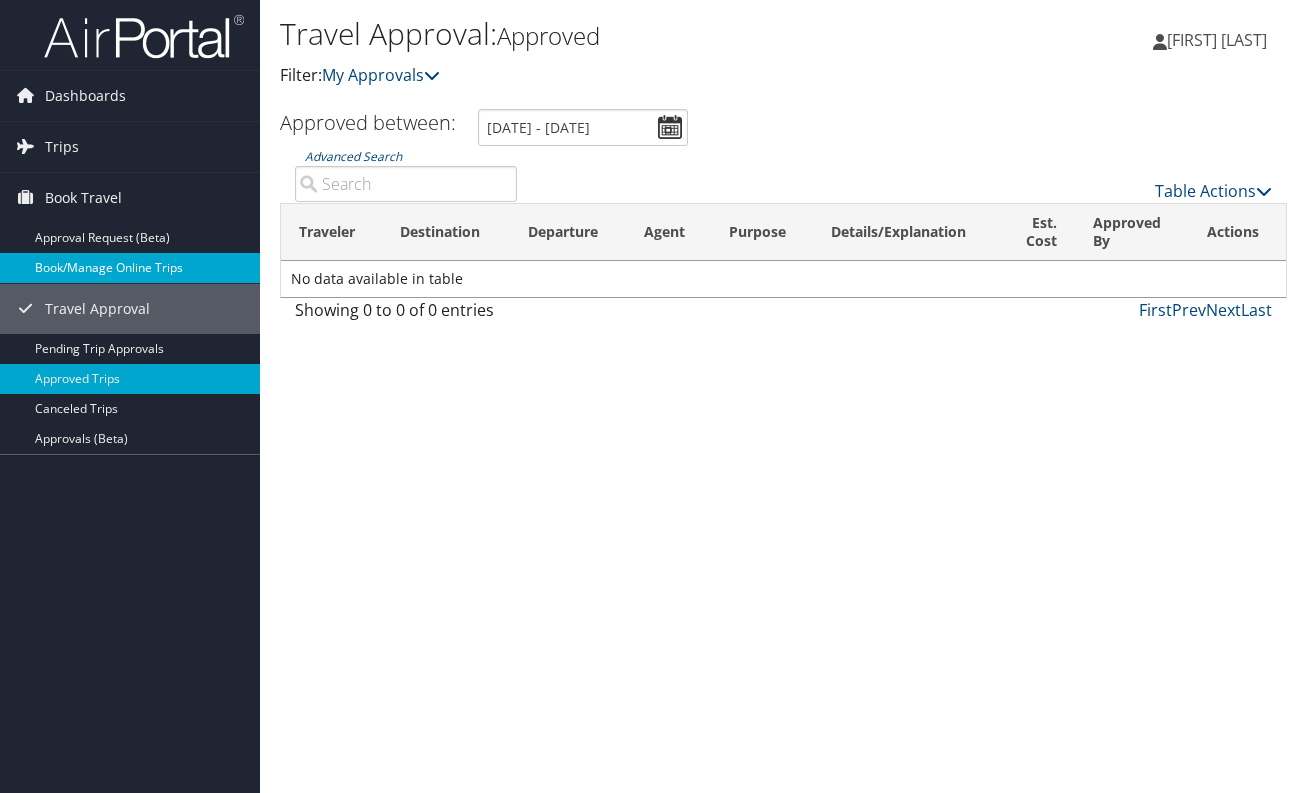 click on "Book/Manage Online Trips" at bounding box center (130, 268) 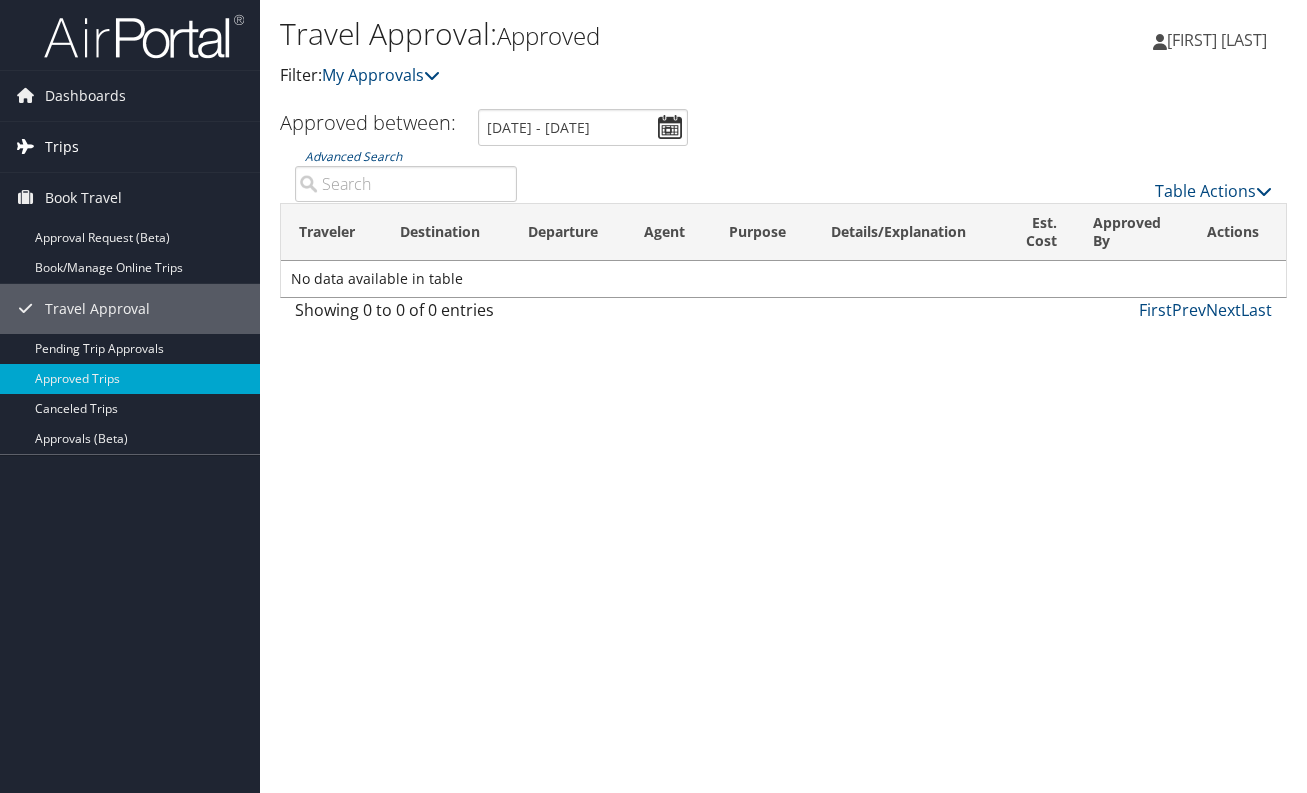 click on "Trips" at bounding box center [62, 147] 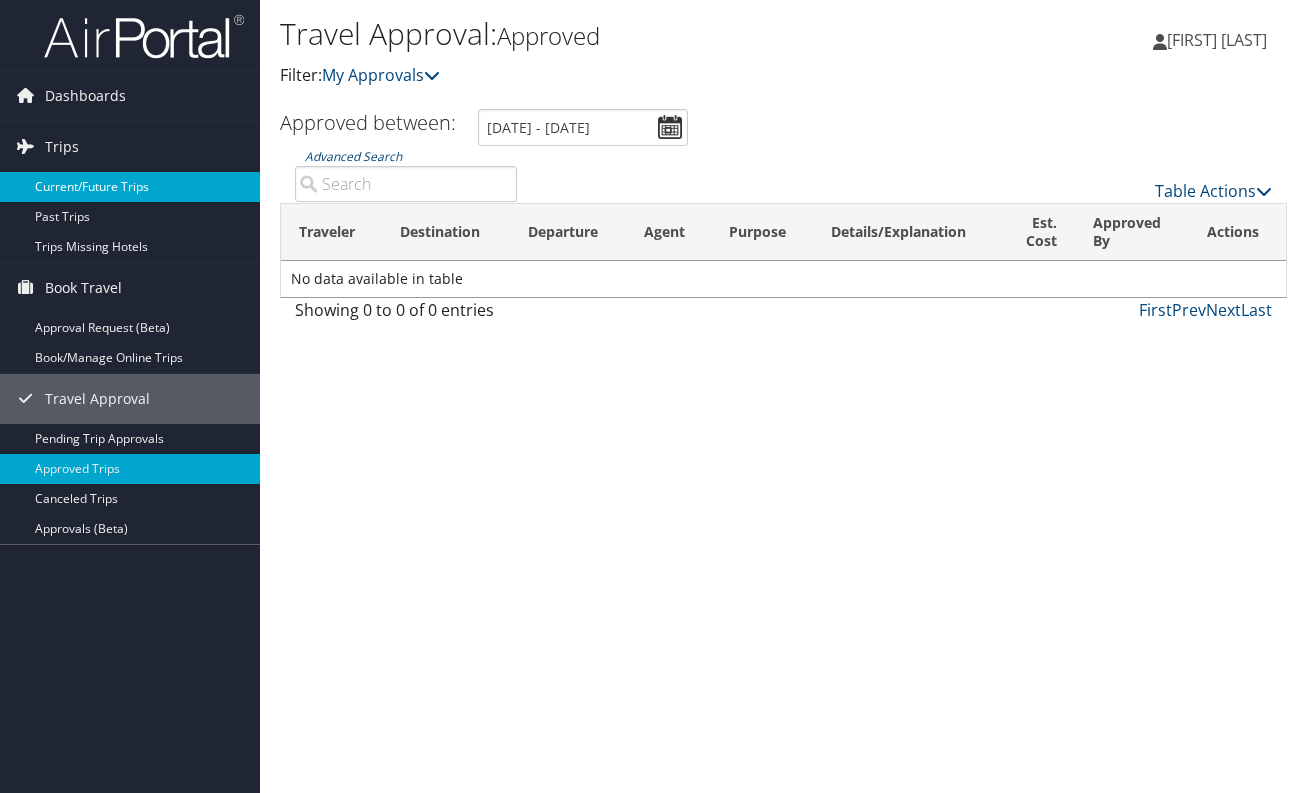 click on "Current/Future Trips" at bounding box center [130, 187] 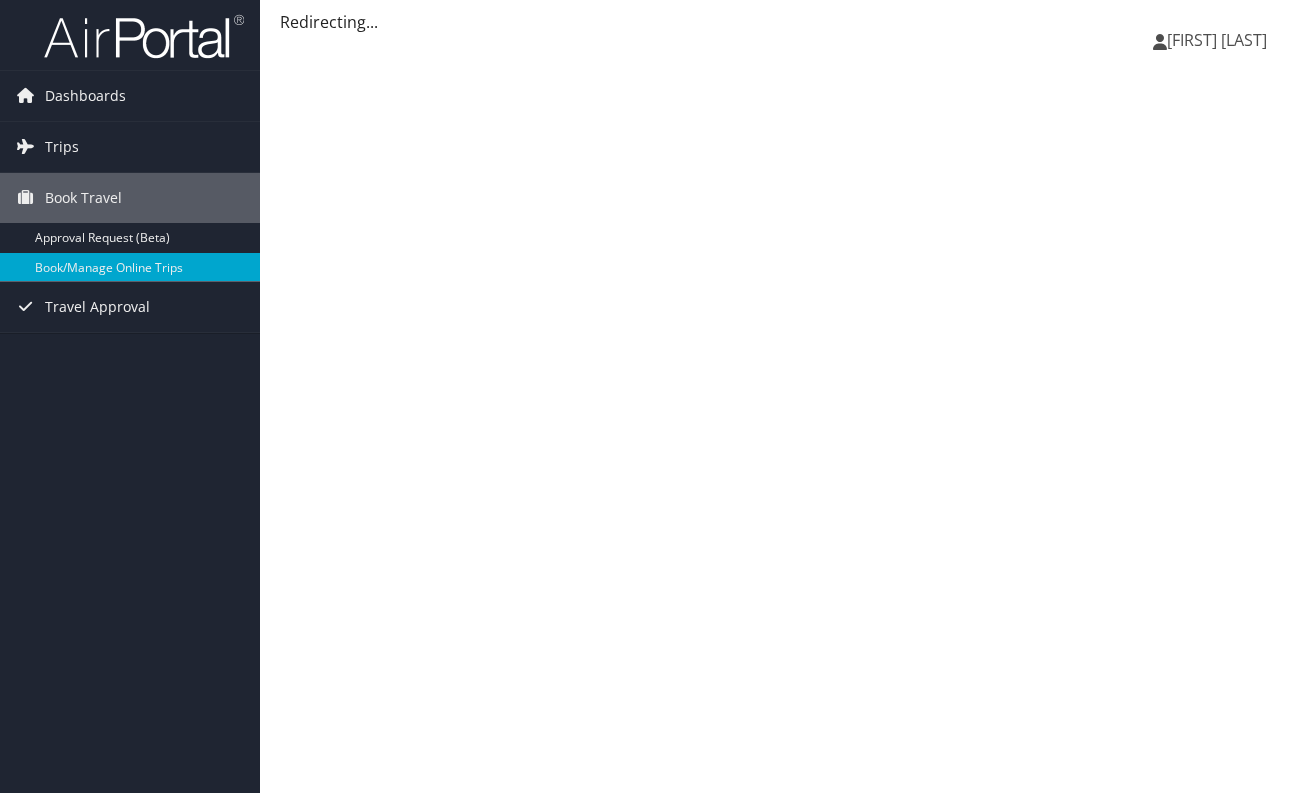 scroll, scrollTop: 0, scrollLeft: 0, axis: both 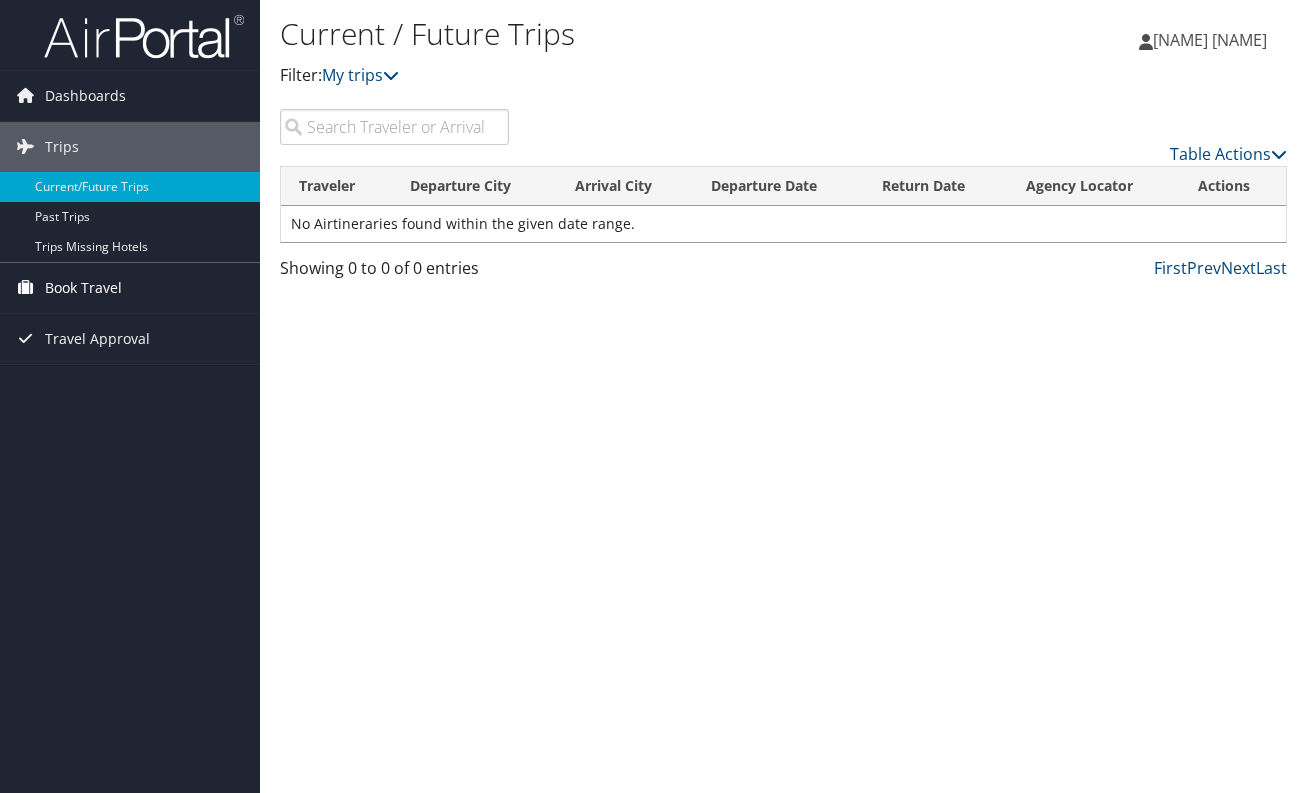 click on "Book Travel" at bounding box center [83, 288] 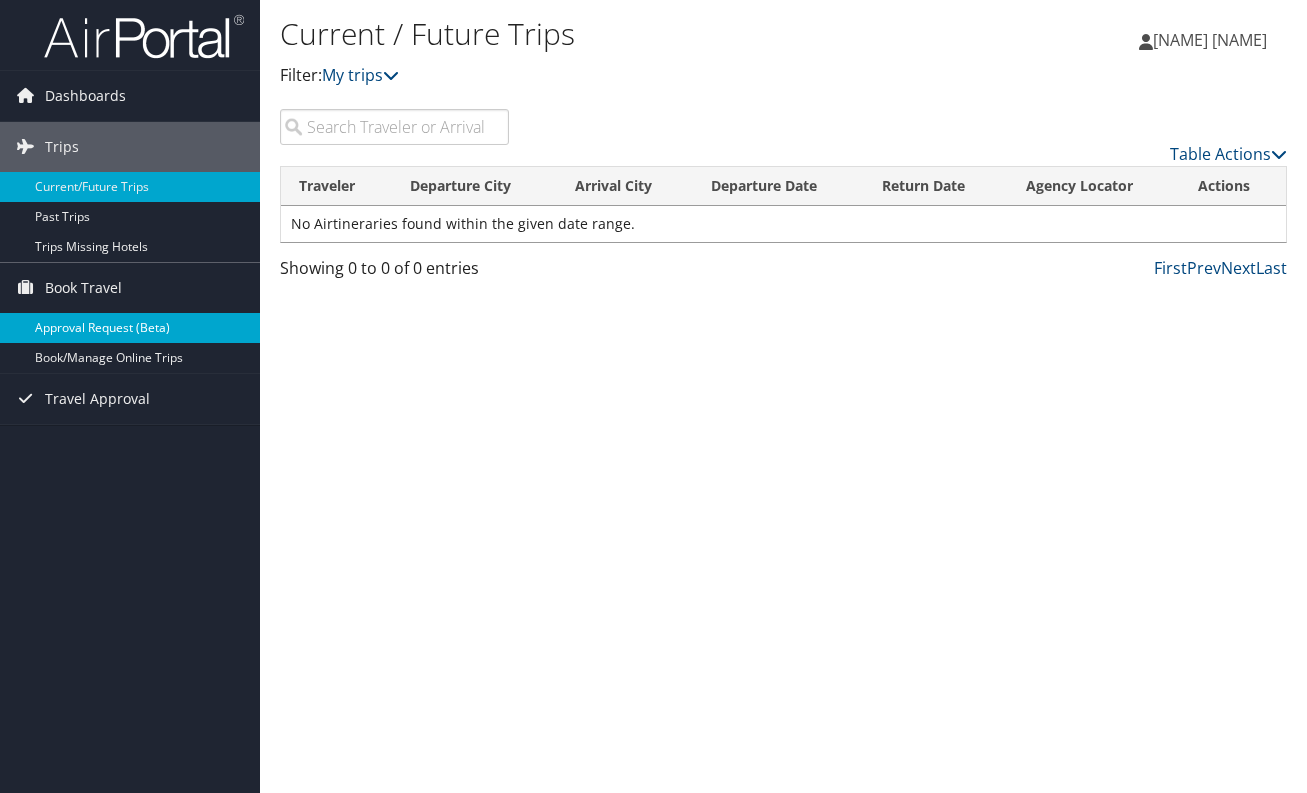 click on "Approval Request (Beta)" at bounding box center (130, 328) 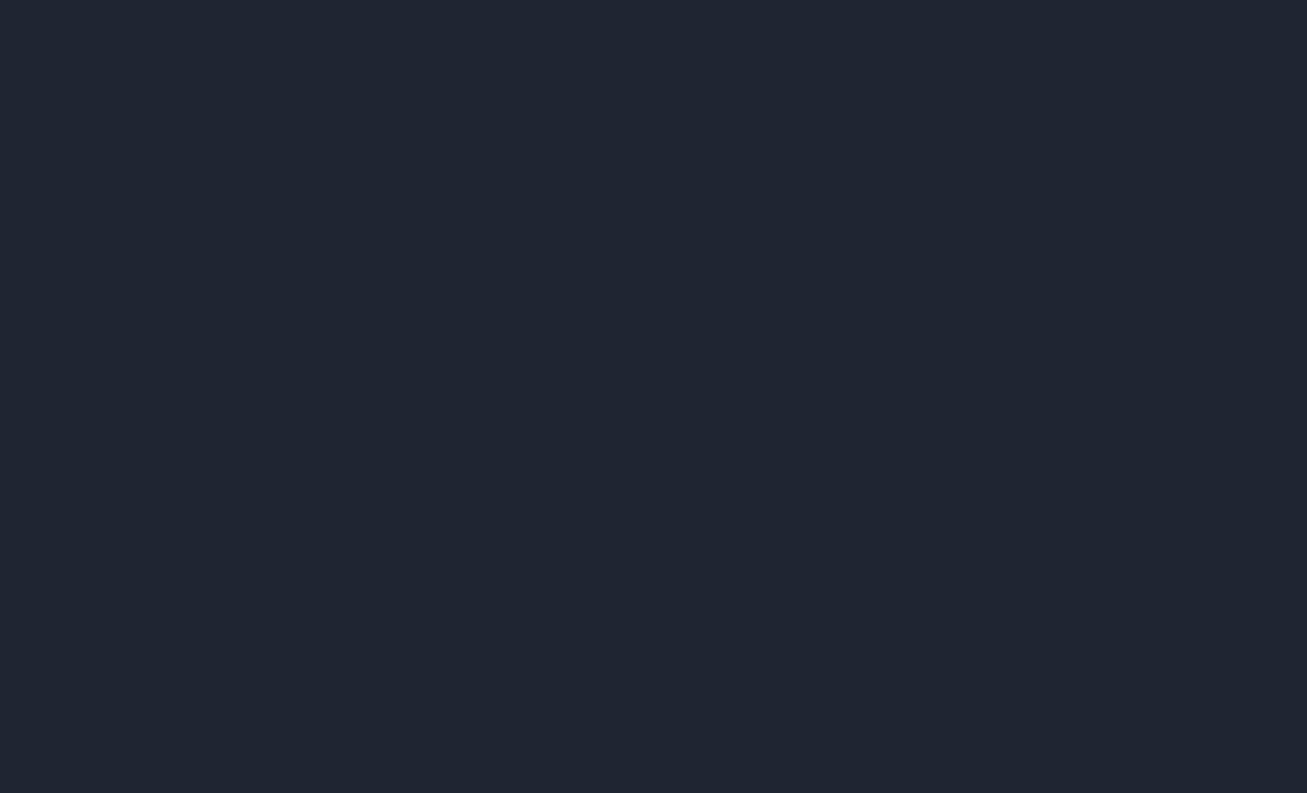 scroll, scrollTop: 0, scrollLeft: 0, axis: both 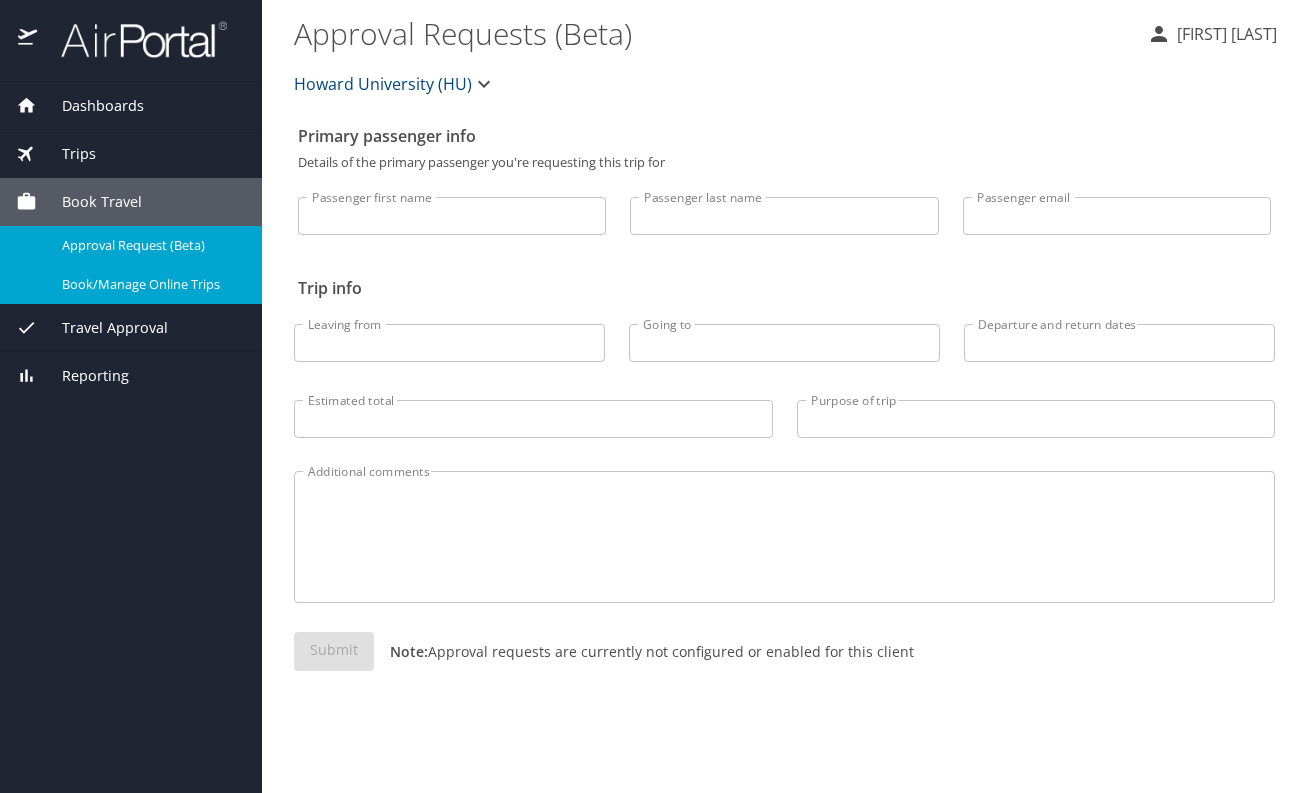 click on "Book/Manage Online Trips" at bounding box center (150, 284) 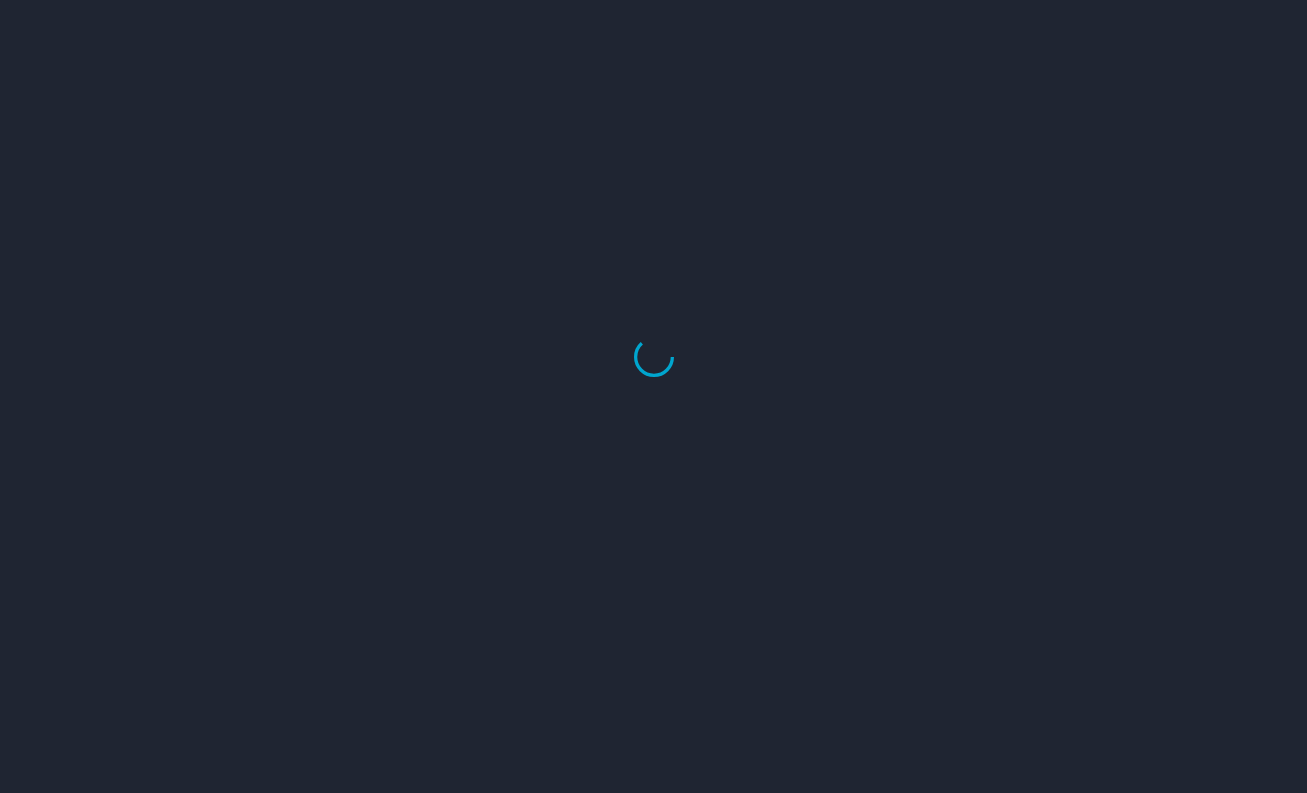 scroll, scrollTop: 0, scrollLeft: 0, axis: both 